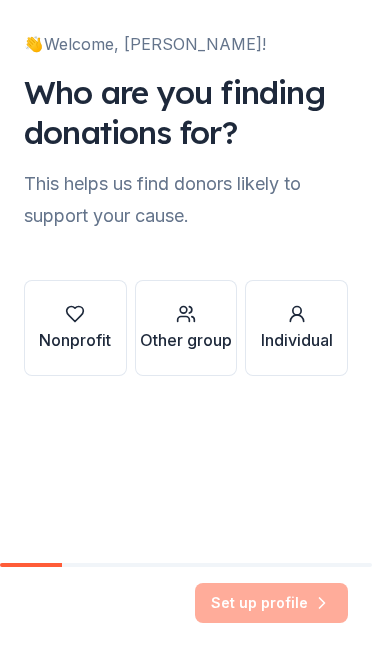 scroll, scrollTop: 0, scrollLeft: 0, axis: both 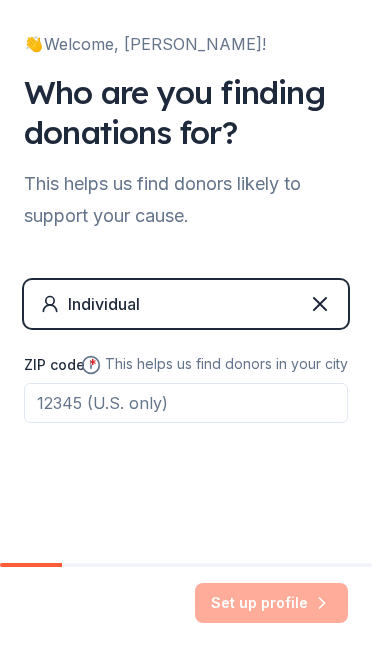 click on "ZIP code *" at bounding box center [186, 403] 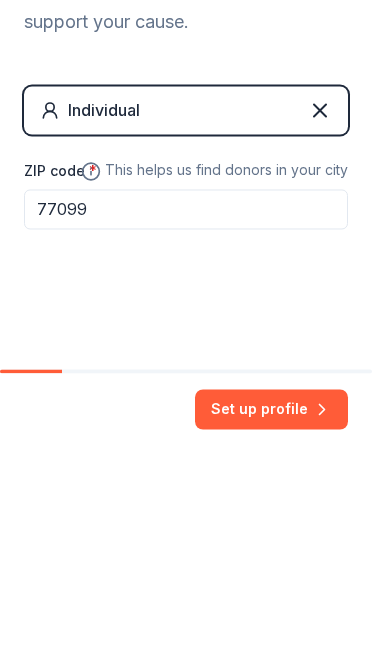 type on "77099" 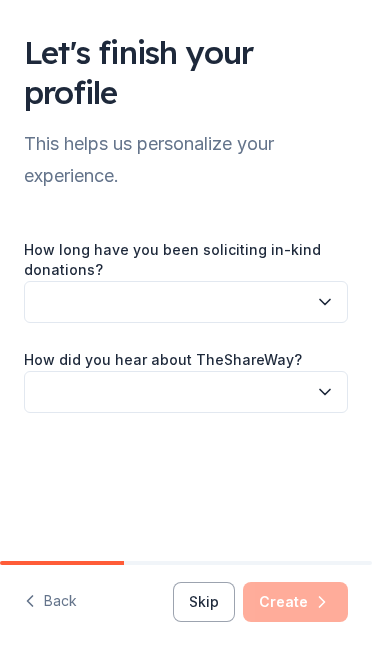 click 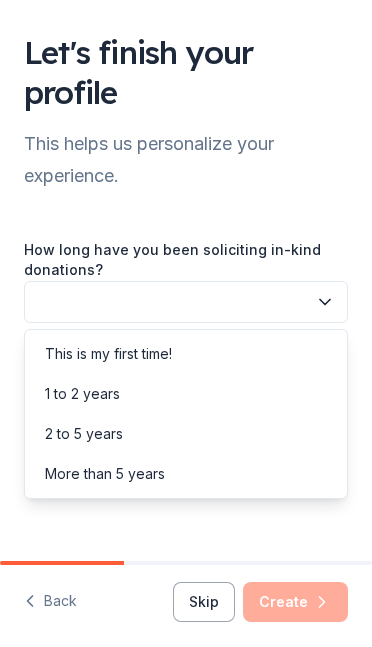 click on "This is my first time!" at bounding box center [108, 354] 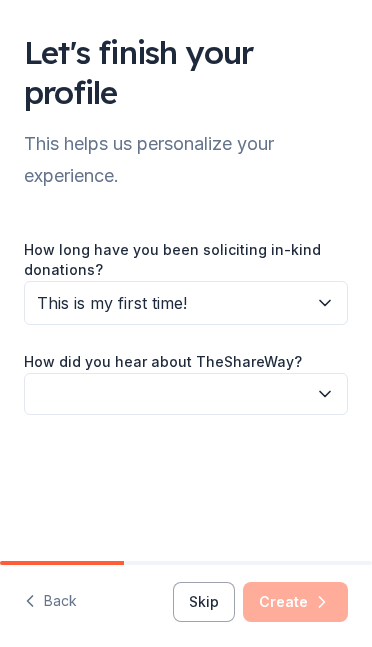 click at bounding box center (186, 394) 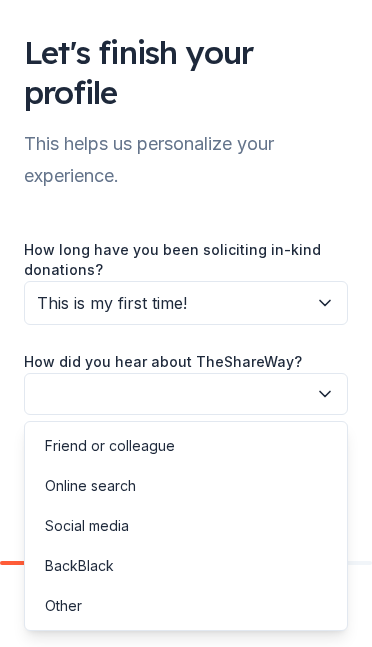 click on "Social media" at bounding box center (186, 526) 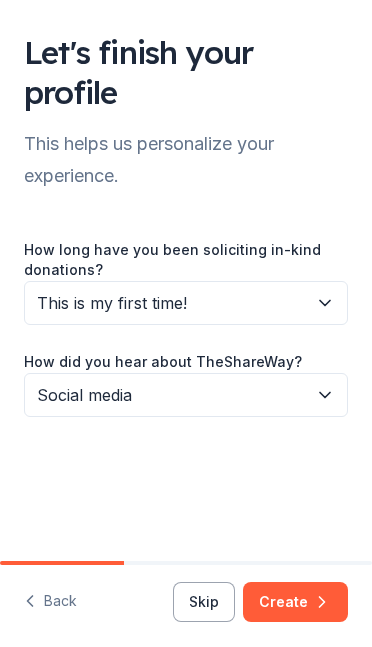 click 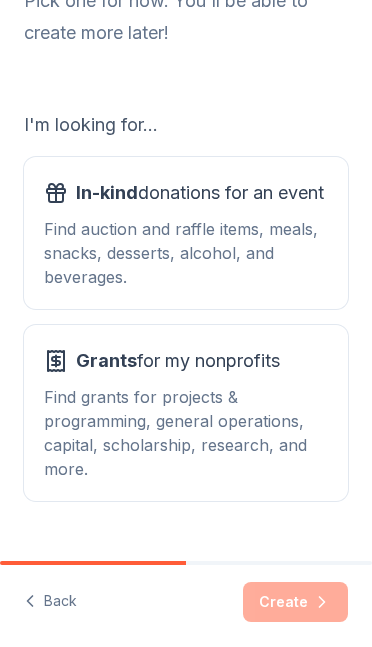 scroll, scrollTop: 175, scrollLeft: 0, axis: vertical 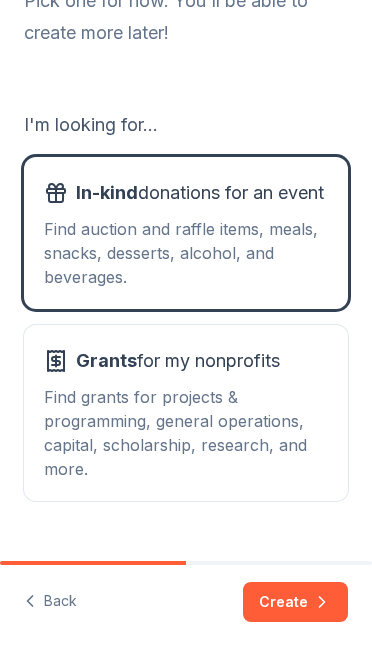 click 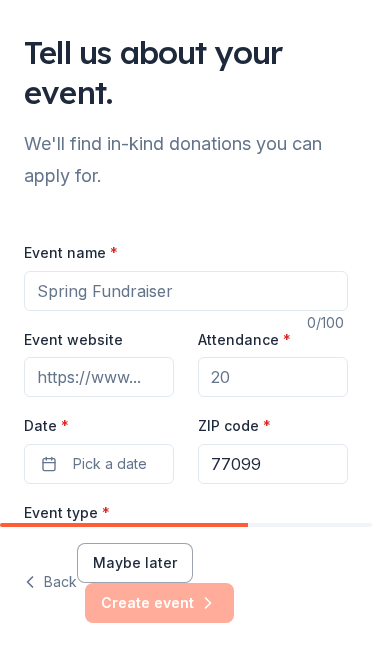 click on "Pick a date" at bounding box center [110, 464] 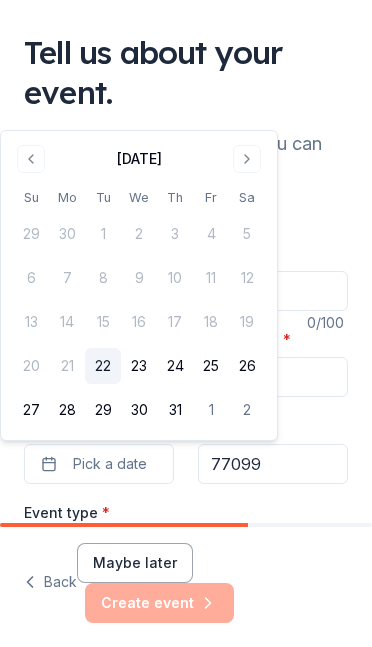click on "31" at bounding box center (175, 410) 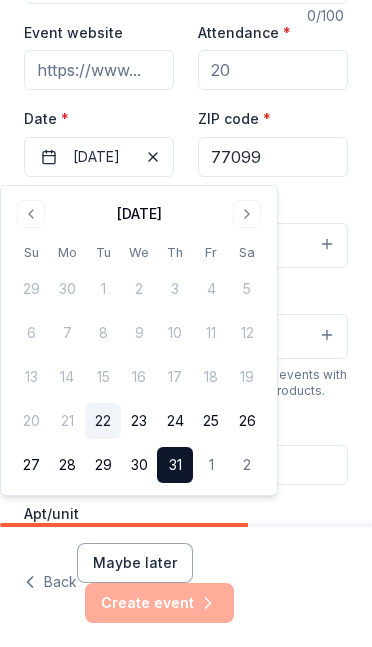 click on "20" at bounding box center (31, 421) 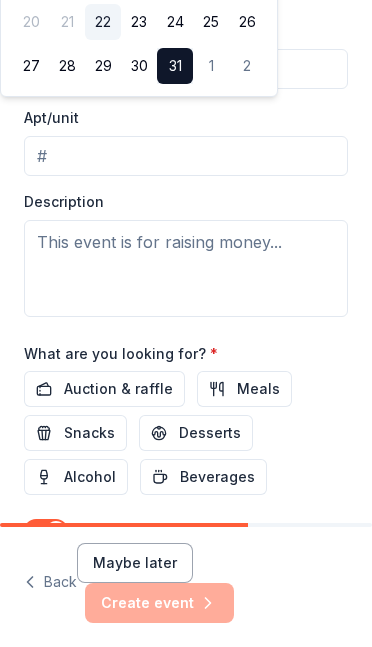 scroll, scrollTop: 703, scrollLeft: 0, axis: vertical 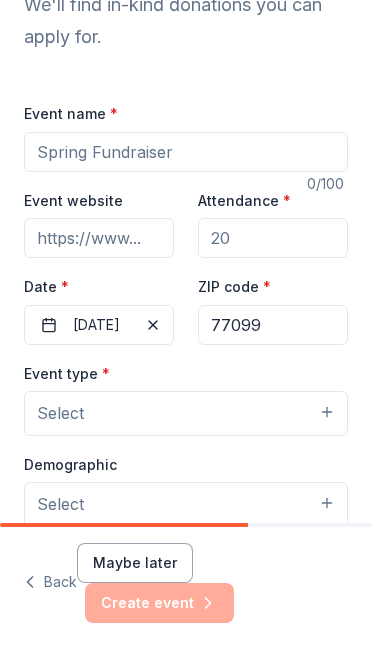 click on "Attendance *" at bounding box center (273, 238) 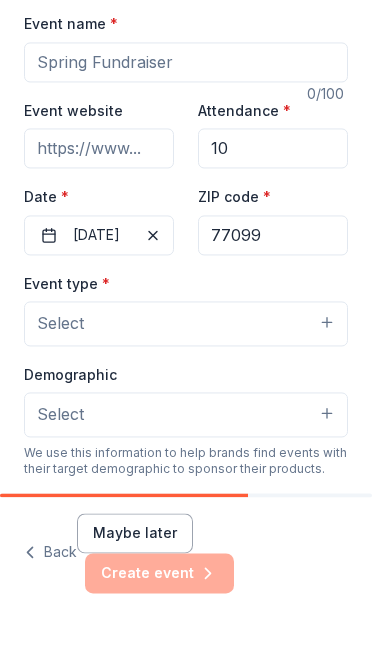 scroll, scrollTop: 219, scrollLeft: 0, axis: vertical 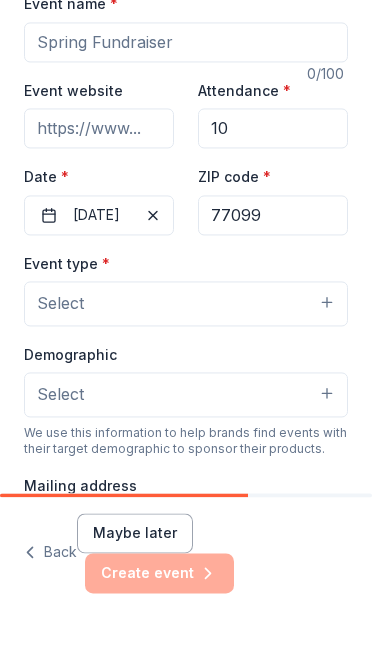 type on "10" 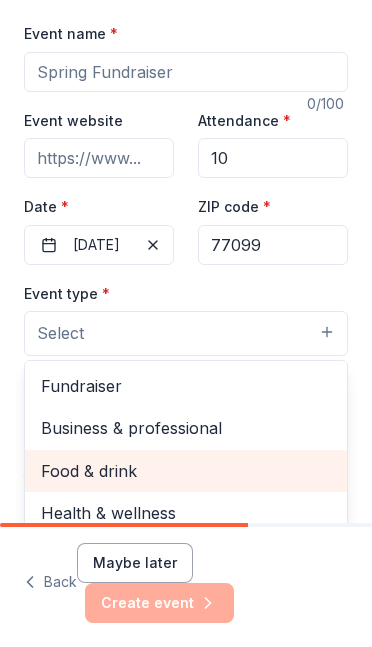 click on "Food & drink" at bounding box center [186, 471] 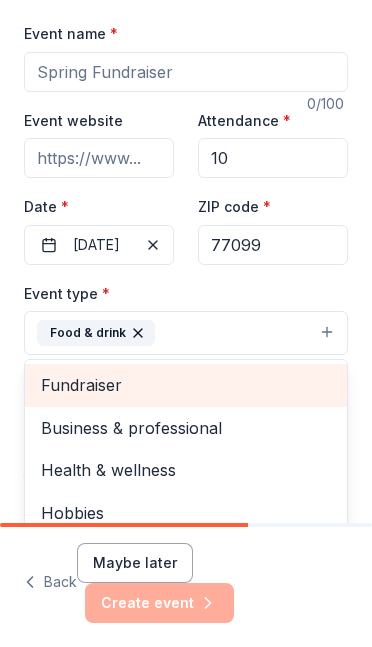 click on "Fundraiser" at bounding box center [186, 385] 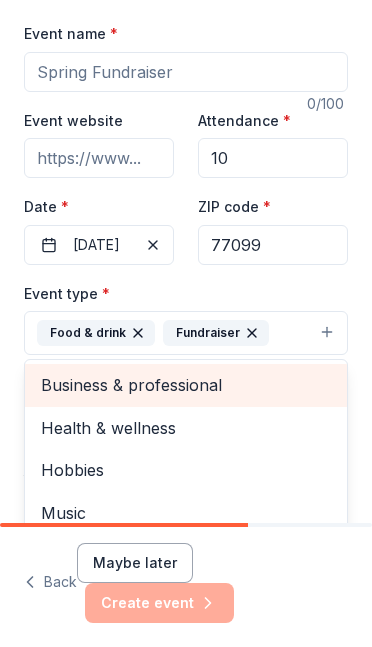 click 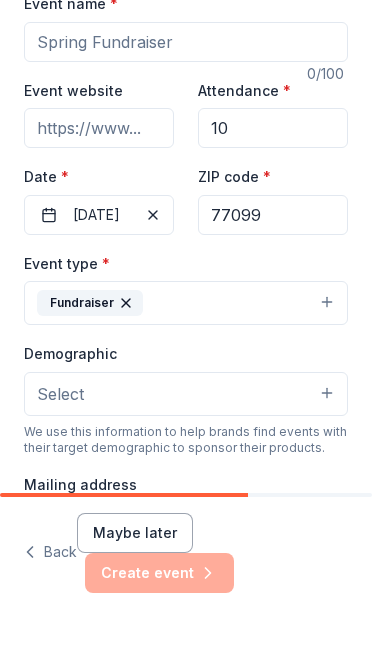 click 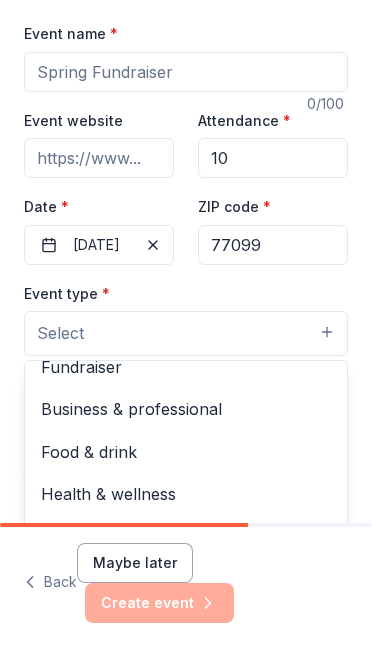 scroll, scrollTop: 20, scrollLeft: 0, axis: vertical 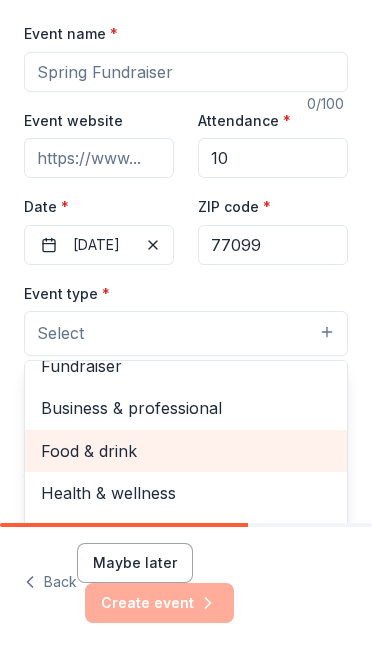 click on "Food & drink" at bounding box center (186, 451) 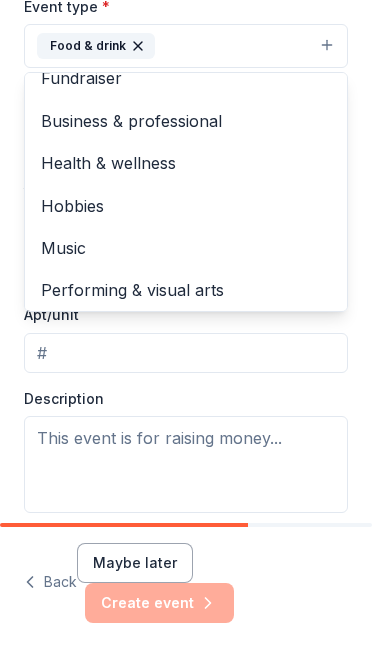 scroll, scrollTop: 507, scrollLeft: 0, axis: vertical 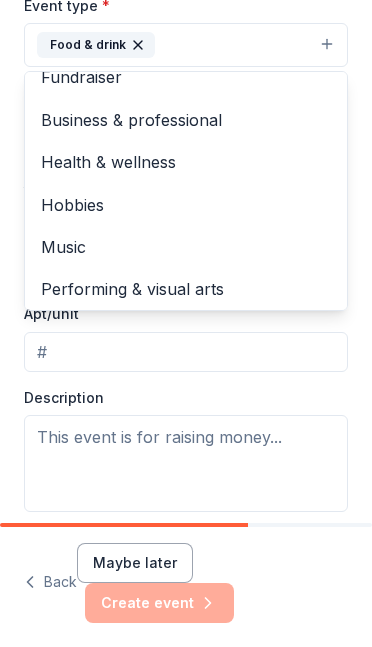 click on "Event type * Food & drink Fundraiser Business & professional Health & wellness Hobbies Music Performing & visual arts Demographic Select We use this information to help brands find events with their target demographic to sponsor their products. Mailing address Apt/unit Description" at bounding box center (186, 253) 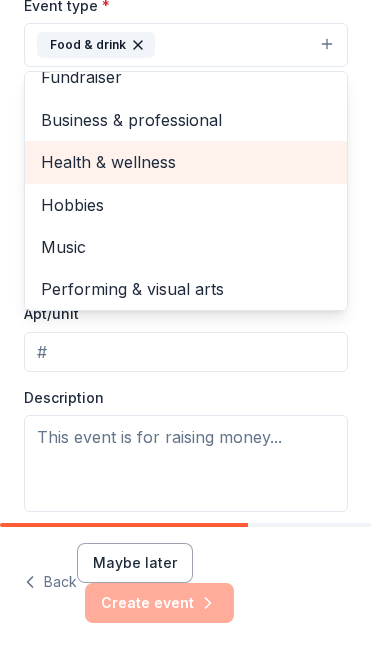 click on "Health & wellness" at bounding box center (186, 162) 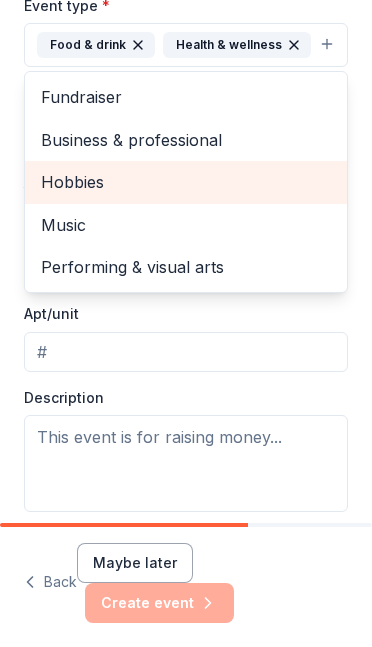 scroll, scrollTop: 0, scrollLeft: 0, axis: both 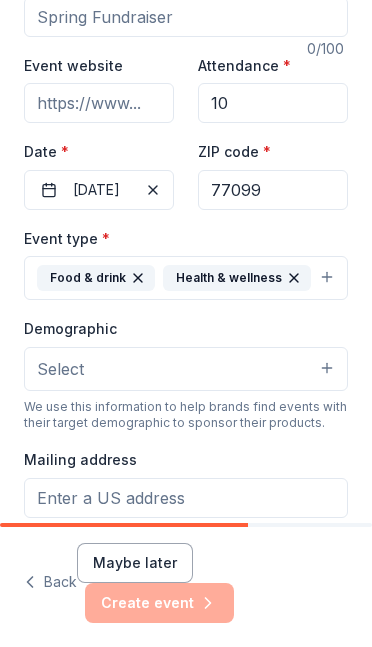 click on "Select" at bounding box center (186, 369) 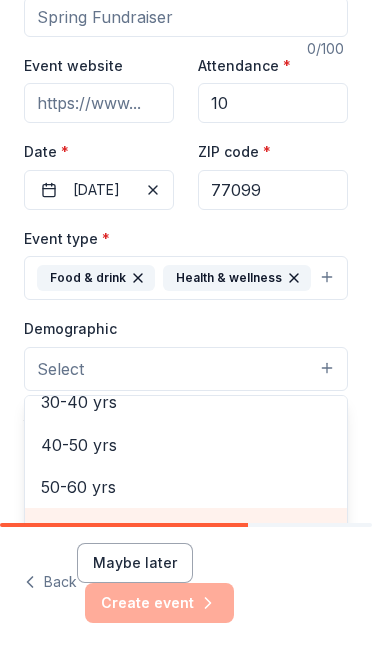 click on "60-70 yrs" at bounding box center (186, 529) 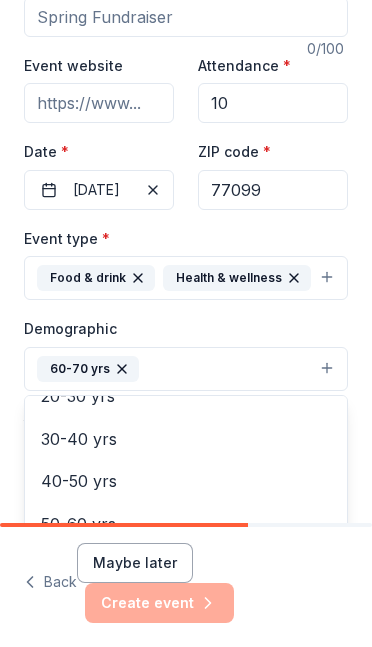 scroll, scrollTop: 274, scrollLeft: 0, axis: vertical 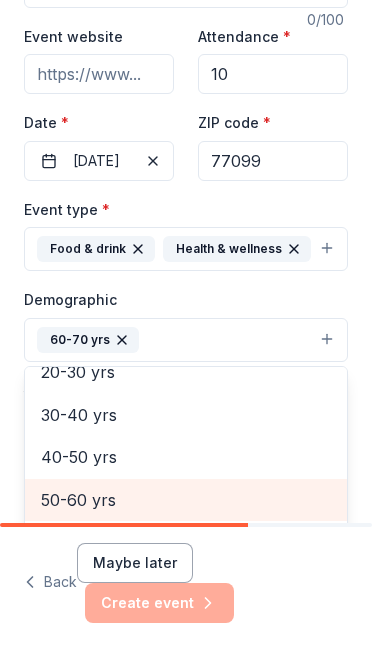 click on "50-60 yrs" at bounding box center [186, 500] 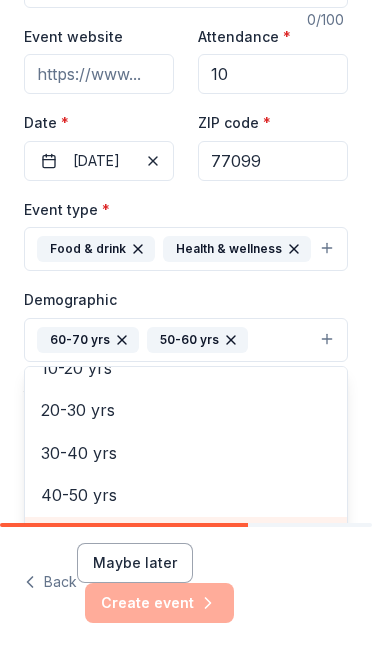 scroll, scrollTop: 232, scrollLeft: 0, axis: vertical 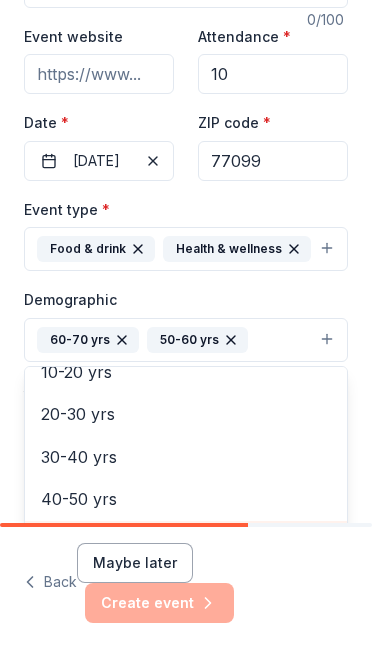 click on "70-80 yrs" at bounding box center (186, 542) 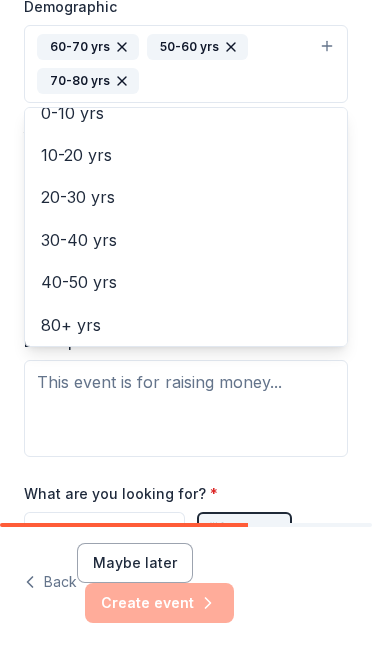 scroll, scrollTop: 600, scrollLeft: 0, axis: vertical 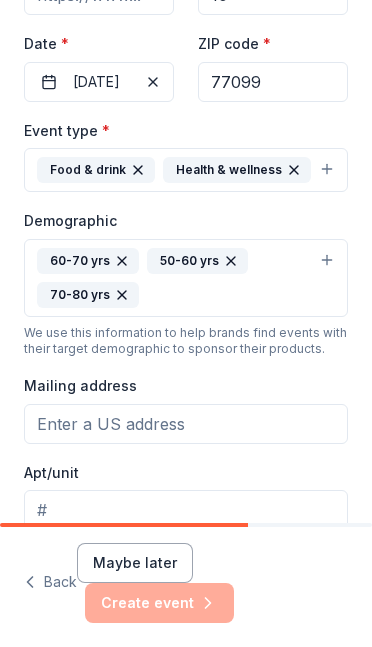 click on "Mailing address" at bounding box center (186, 424) 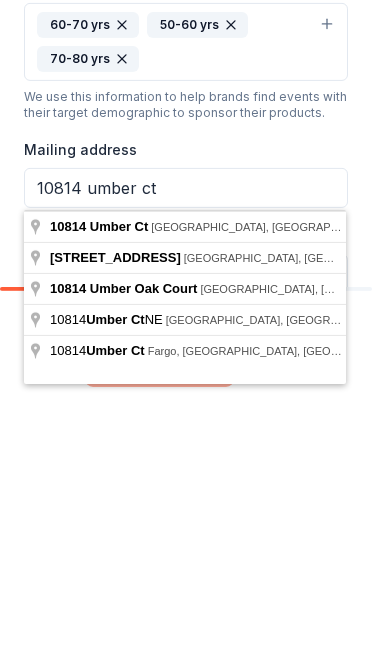 type on "10814 umber ct" 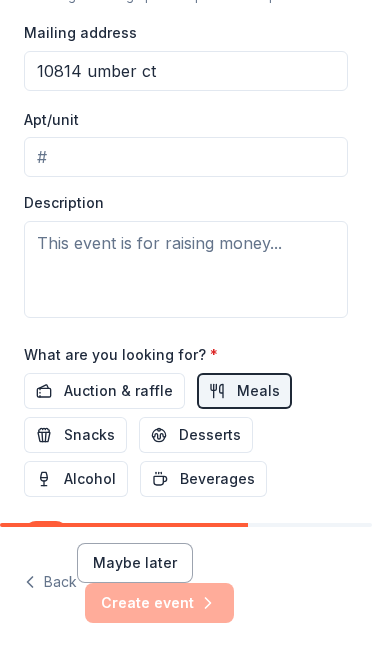 scroll, scrollTop: 741, scrollLeft: 0, axis: vertical 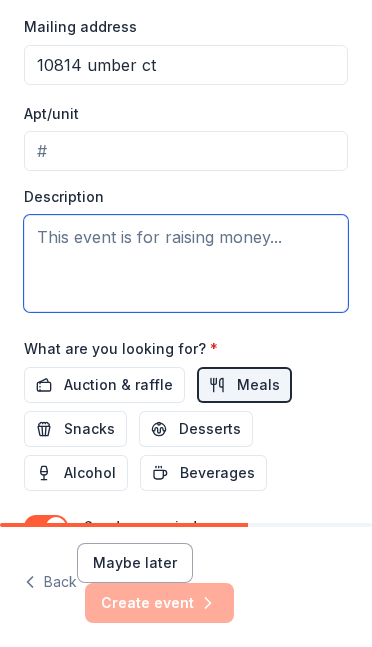 click at bounding box center [186, 263] 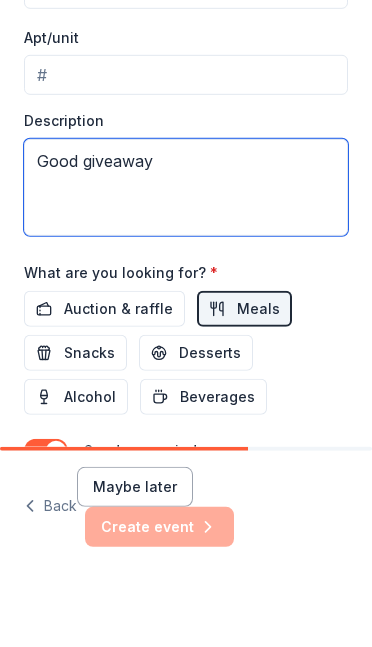 type on "Good giveaway" 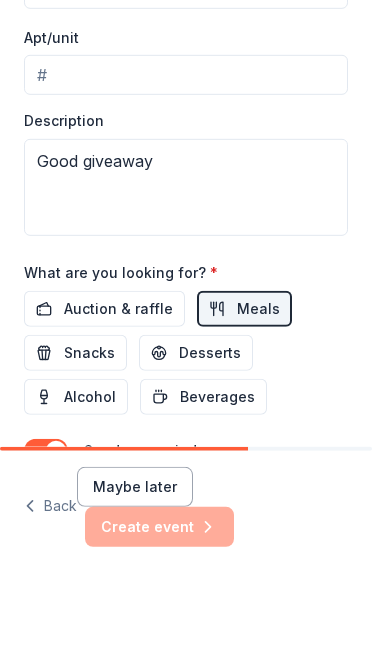 click on "Meals" at bounding box center [258, 385] 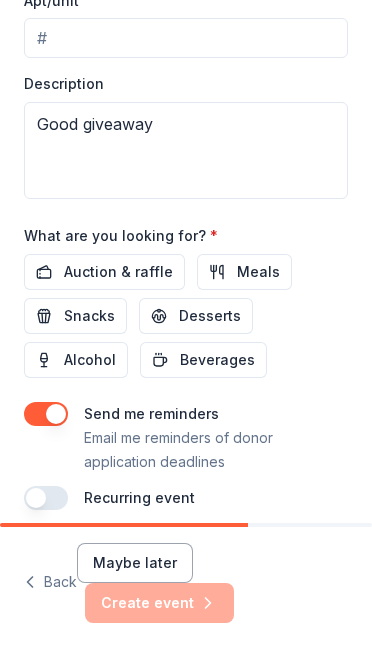 scroll, scrollTop: 853, scrollLeft: 0, axis: vertical 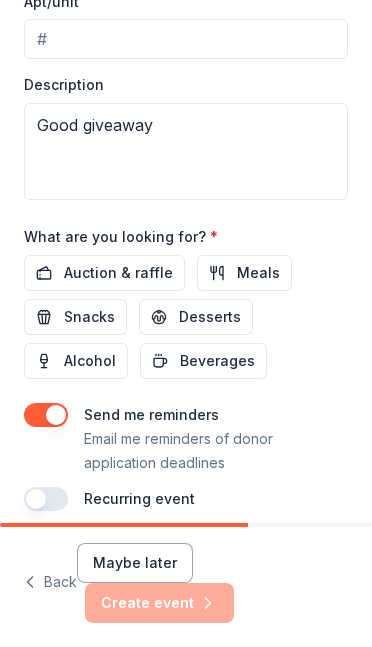 click on "Beverages" at bounding box center (217, 361) 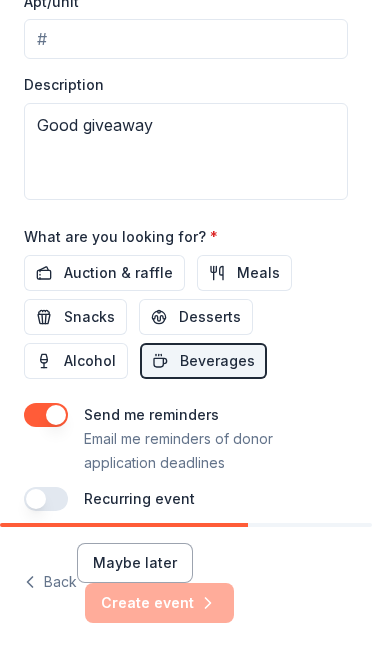 click on "Maybe later Create event" at bounding box center (212, 583) 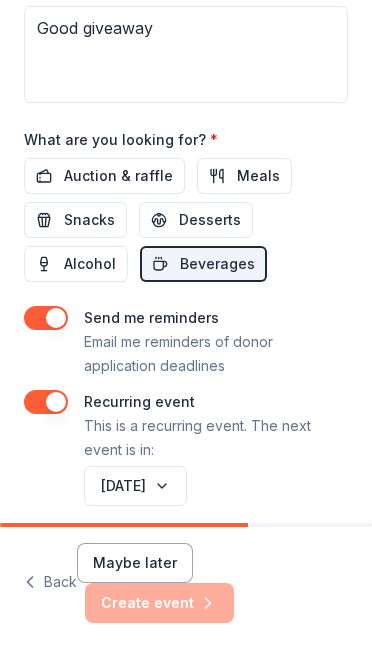 scroll, scrollTop: 949, scrollLeft: 0, axis: vertical 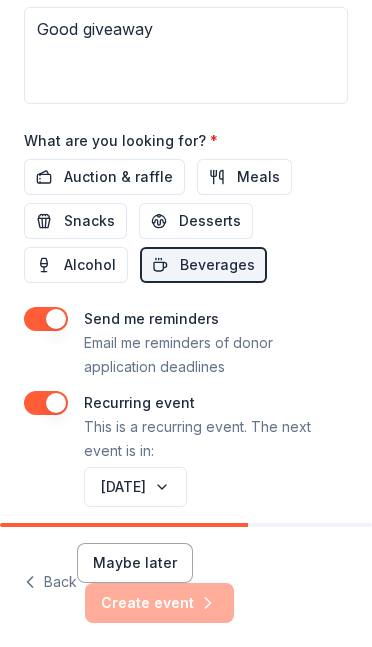 click on "[DATE]" at bounding box center [135, 487] 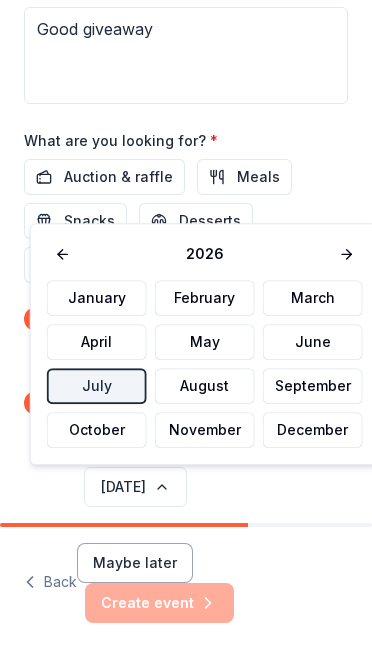 click at bounding box center [63, 254] 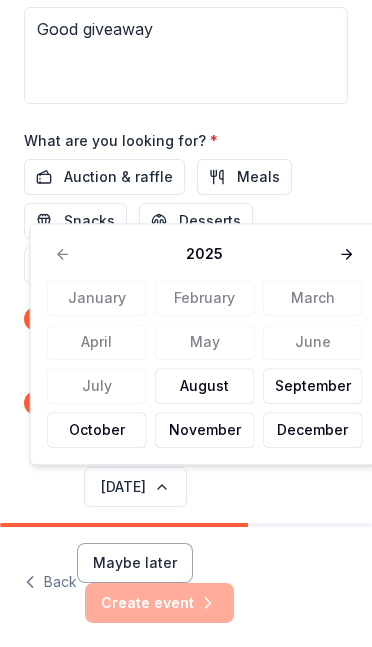 click on "August" at bounding box center (205, 386) 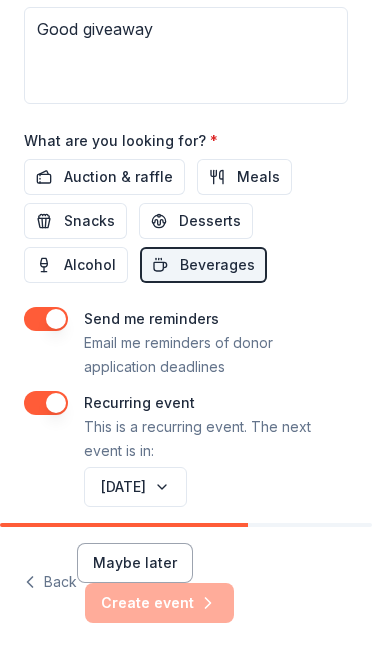click on "Maybe later" at bounding box center (135, 563) 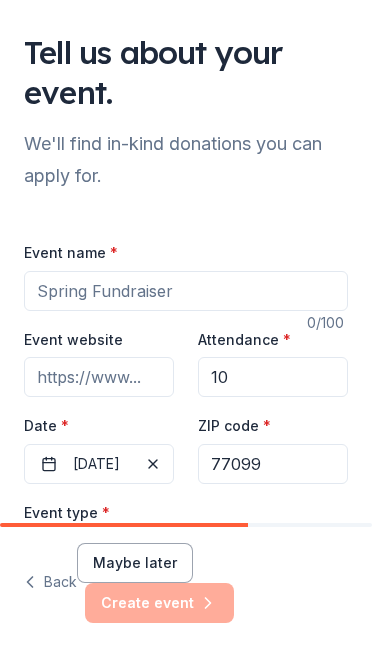 scroll, scrollTop: -11, scrollLeft: 0, axis: vertical 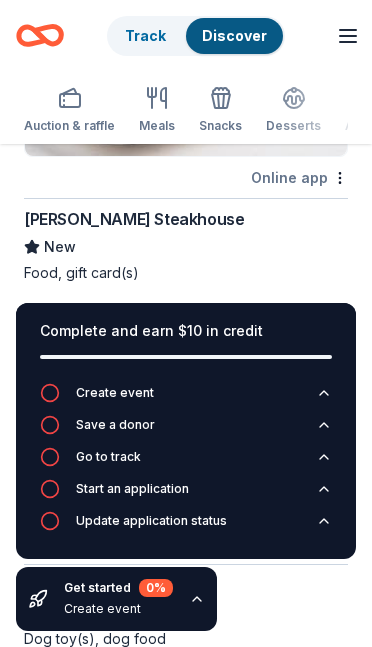 click on "New" at bounding box center (186, 247) 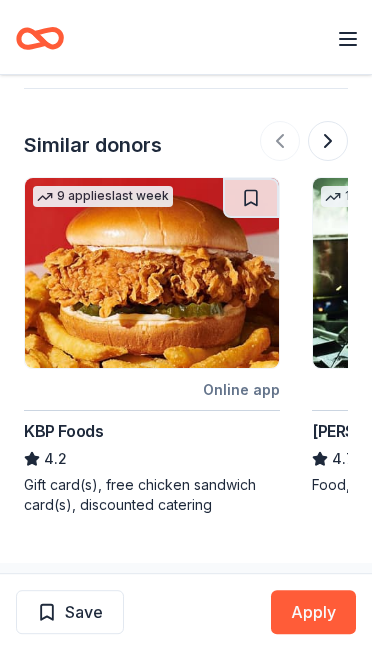 scroll, scrollTop: 2106, scrollLeft: 0, axis: vertical 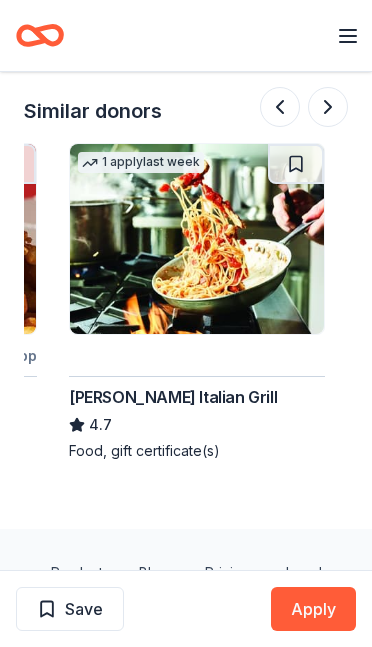 click at bounding box center [197, 239] 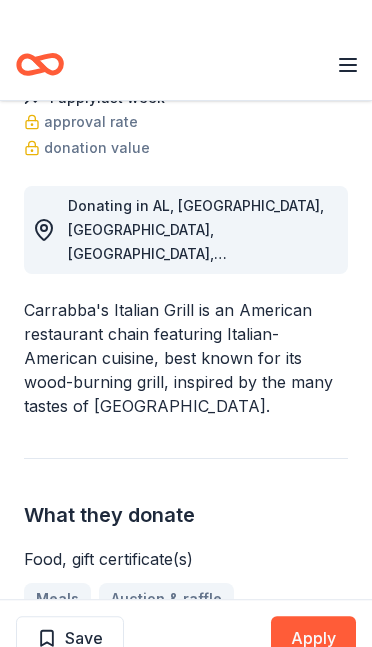 scroll, scrollTop: 409, scrollLeft: 0, axis: vertical 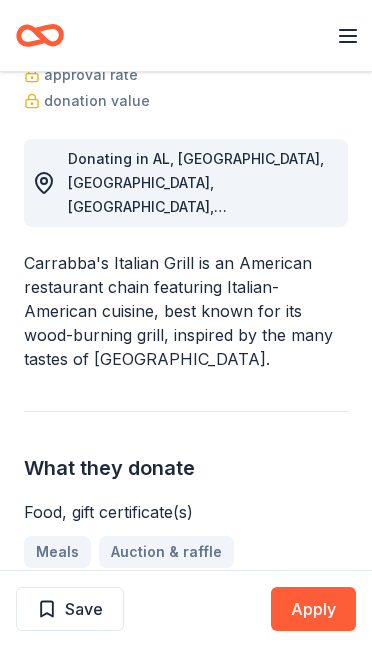 click on "Meals Auction & raffle" at bounding box center (186, 552) 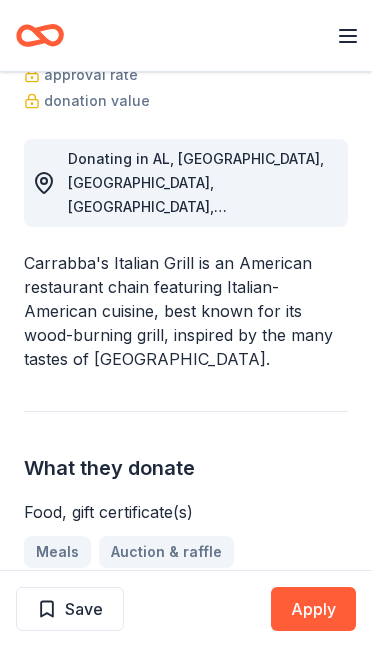 click on "Meals Auction & raffle" at bounding box center (186, 552) 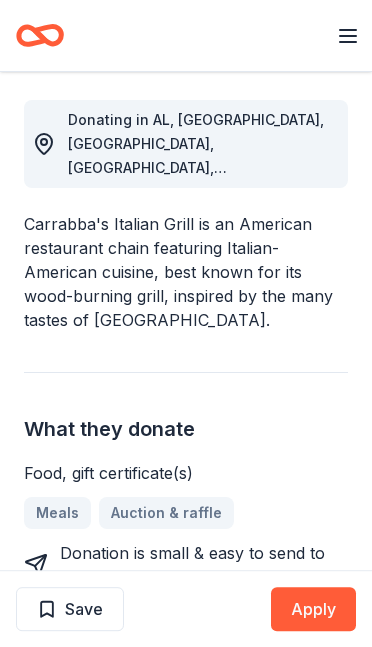 scroll, scrollTop: 428, scrollLeft: 0, axis: vertical 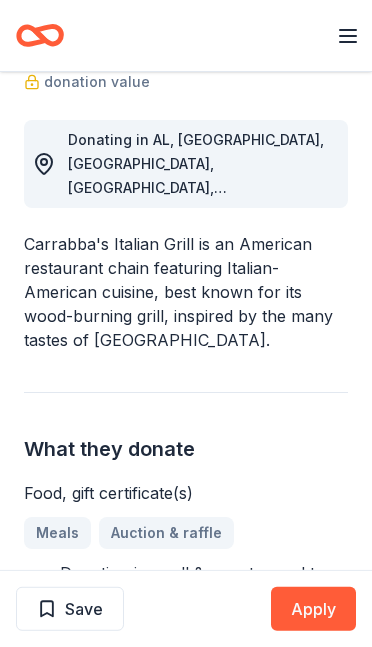 click 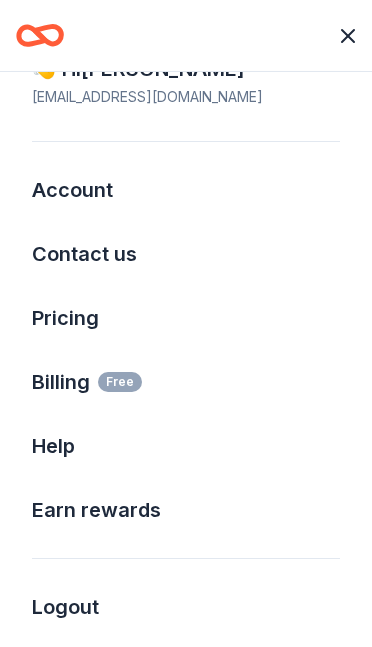 scroll, scrollTop: 59, scrollLeft: 0, axis: vertical 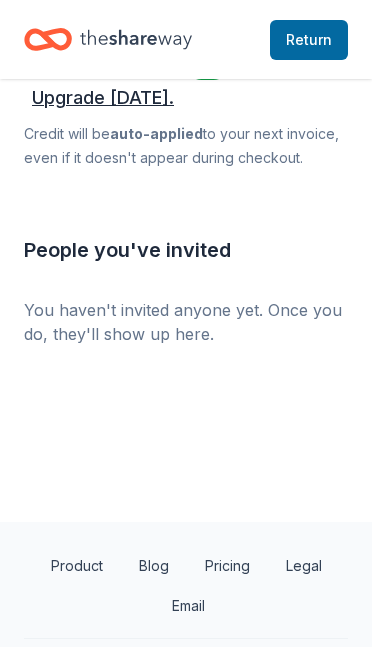 click on "Get our paid plans for free! Get $ 5  when a friend signs up, $ 25  when they become a supporter. Share your invite link [URL][DOMAIN_NAME] Copy Email your invite Send It's easy to get started Invite your friends, and they get $20 off You get $5 when they create an account You get $25 when they upgrade You currently have $ 0 in credit. Upgrade [DATE]. Credit will be  auto-applied  to your next invoice, even if it doesn ' t appear during checkout. People you ' ve invited  You haven't invited anyone yet. Once you do, they'll show up here." at bounding box center (186, -255) 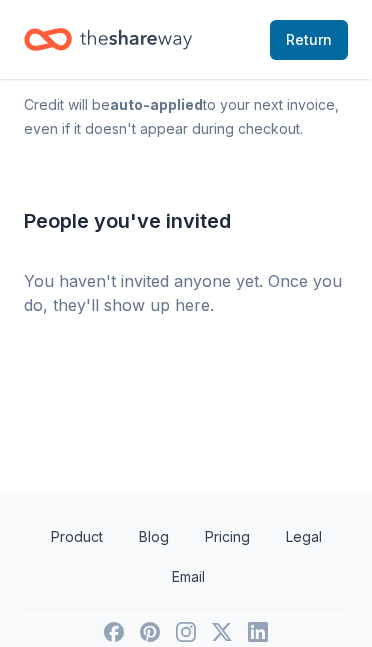 scroll, scrollTop: 1141, scrollLeft: 0, axis: vertical 